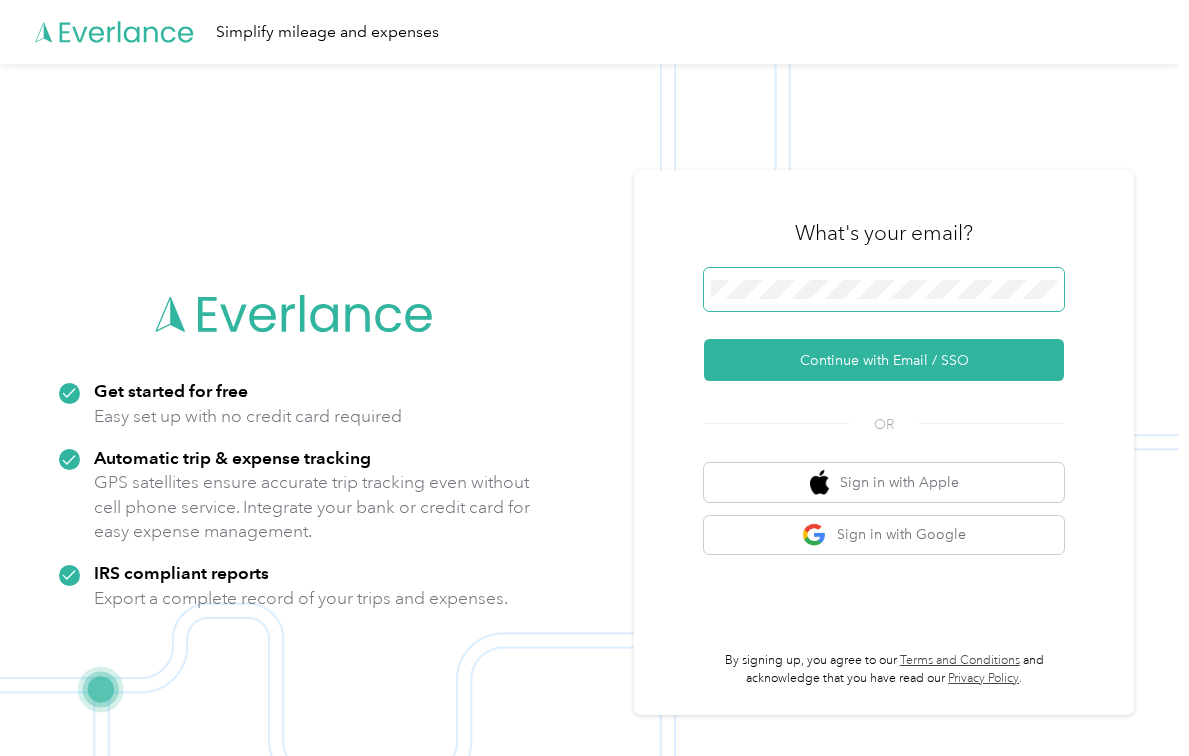 scroll, scrollTop: 0, scrollLeft: 0, axis: both 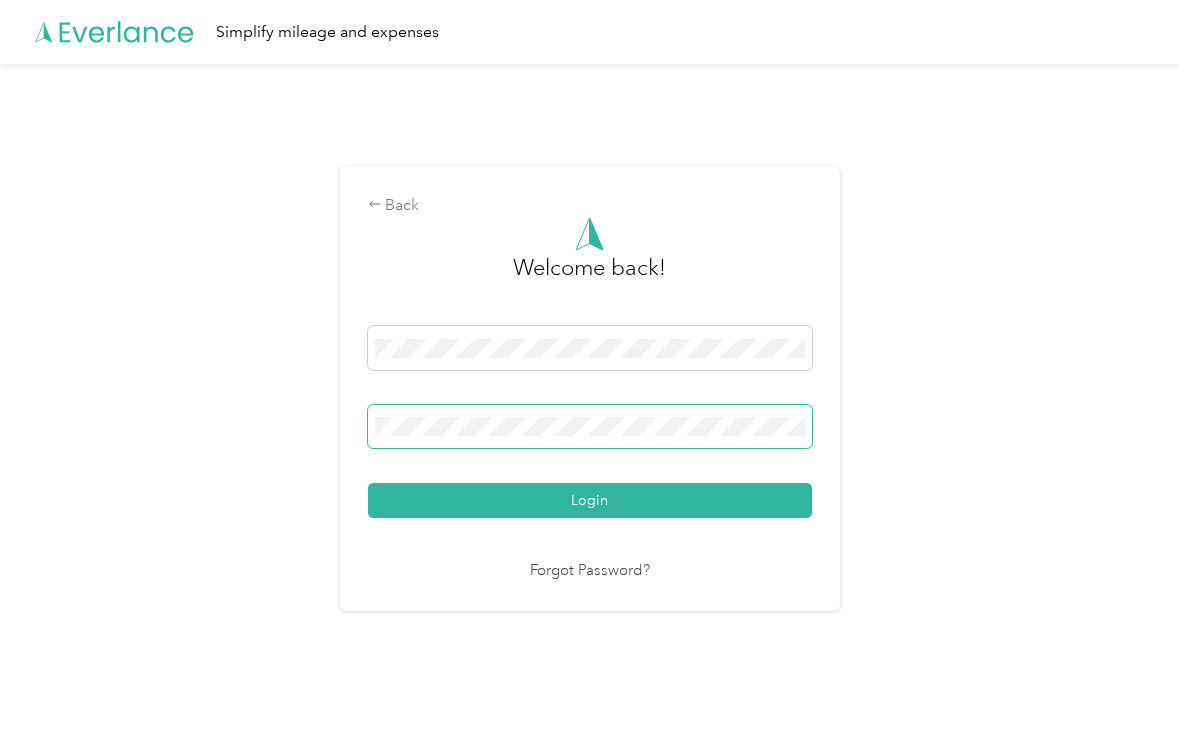 click at bounding box center (590, 427) 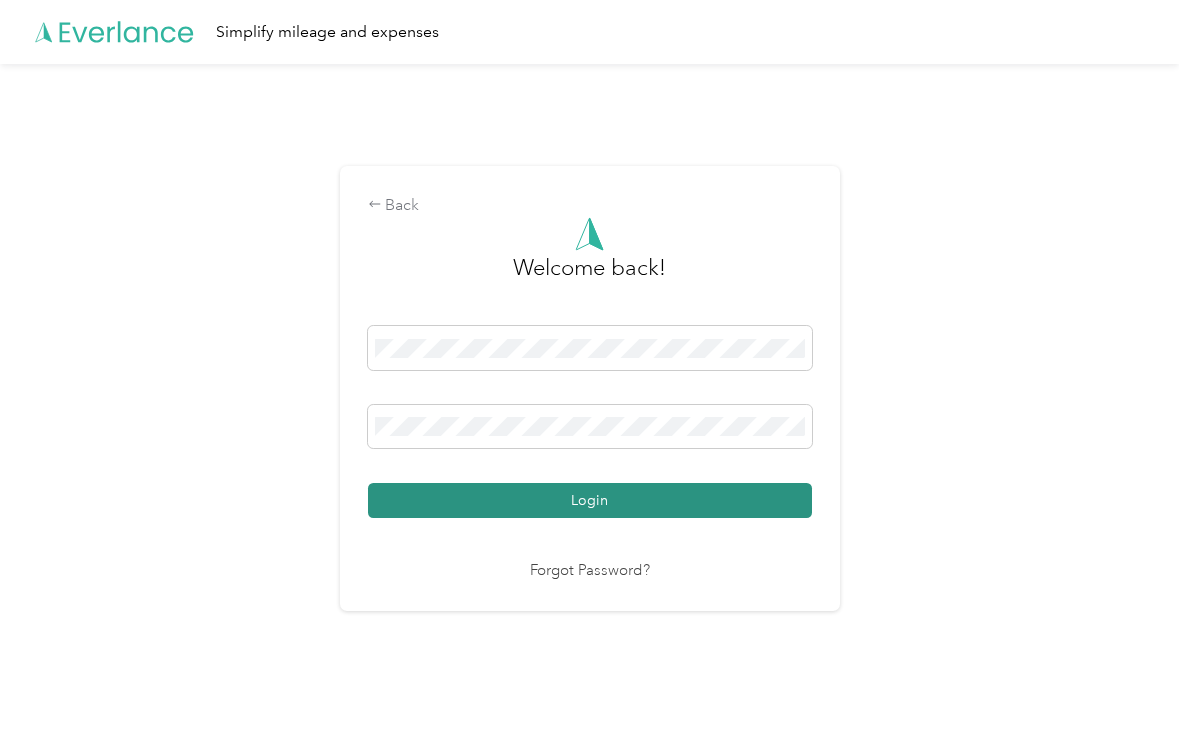 click on "Login" at bounding box center [590, 500] 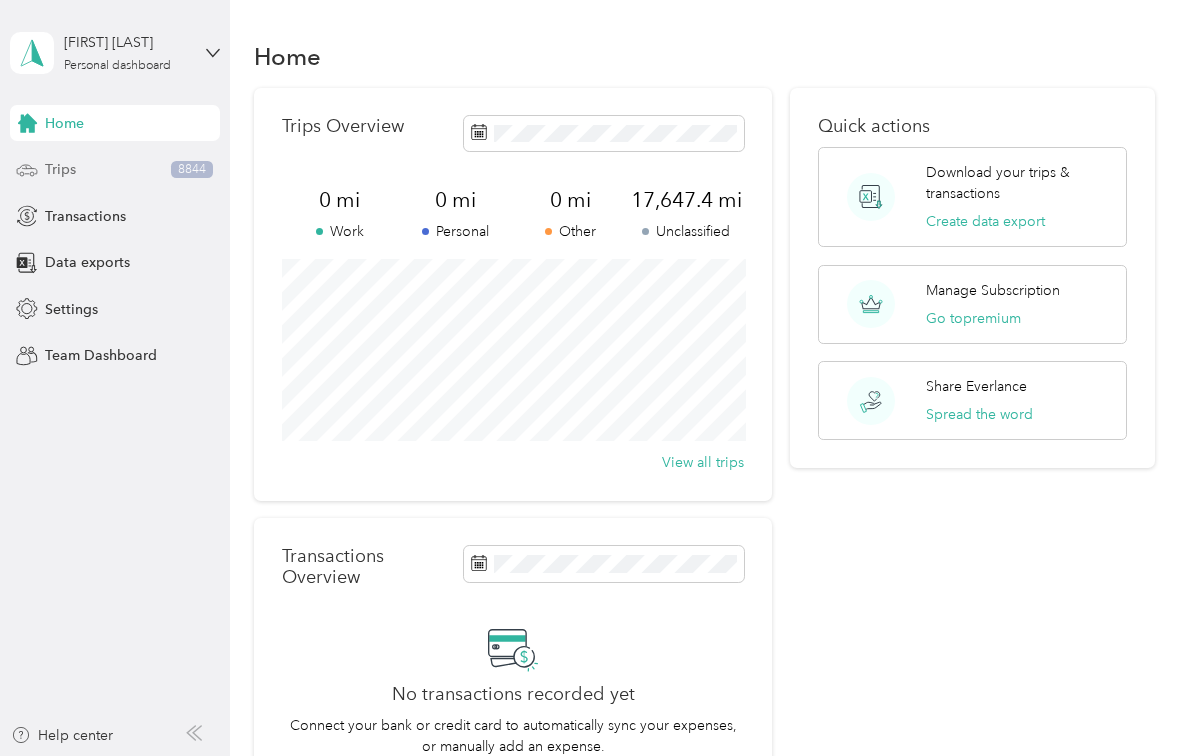 click on "Trips 8844" at bounding box center (115, 170) 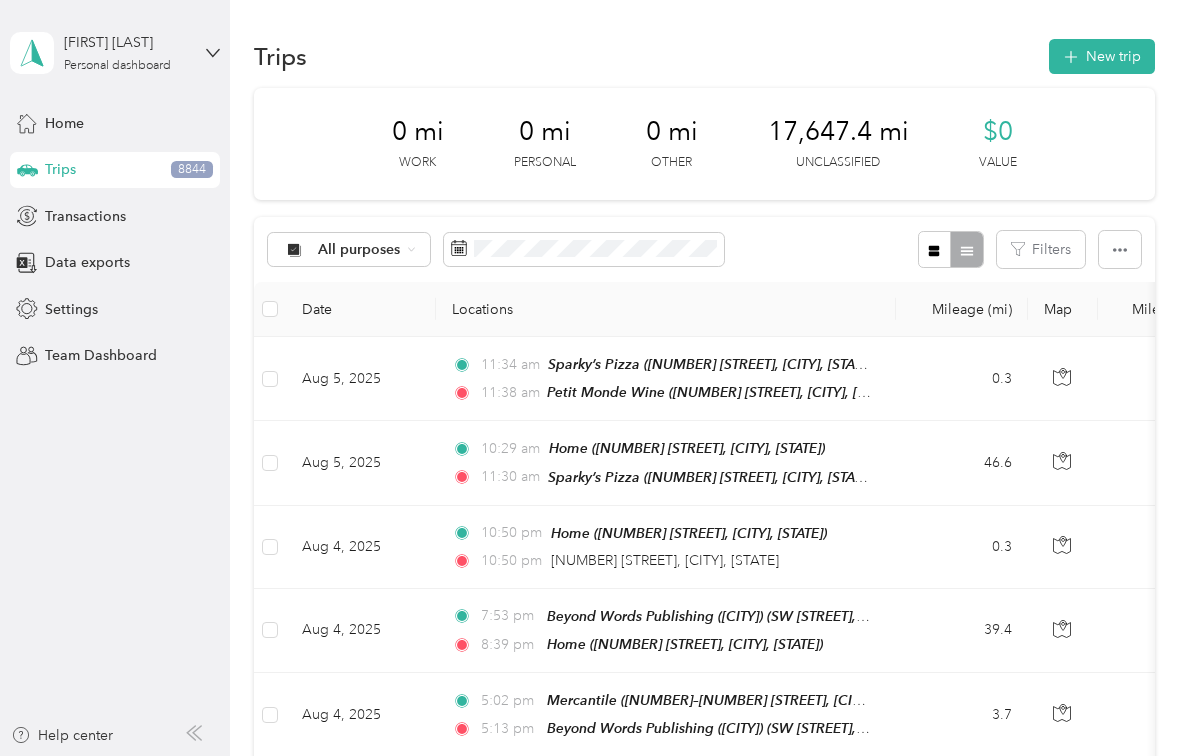 click on "All purposes Filters" at bounding box center [704, 249] 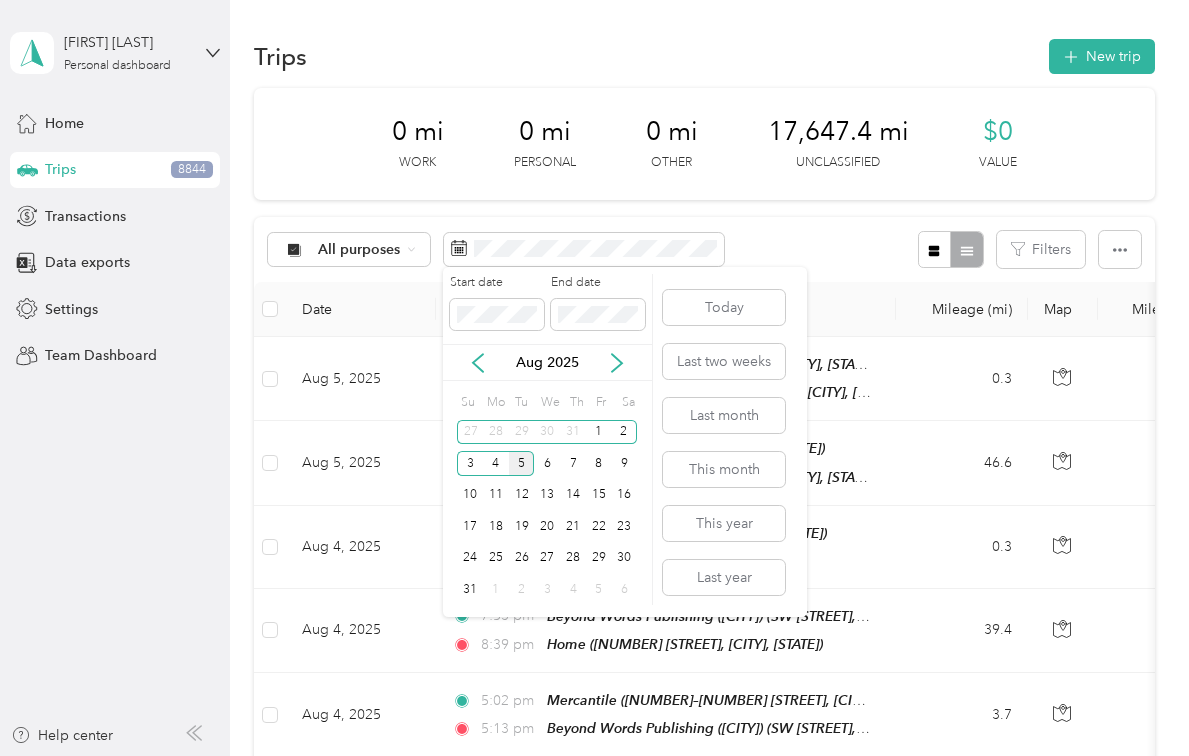 click on "5" at bounding box center (522, 463) 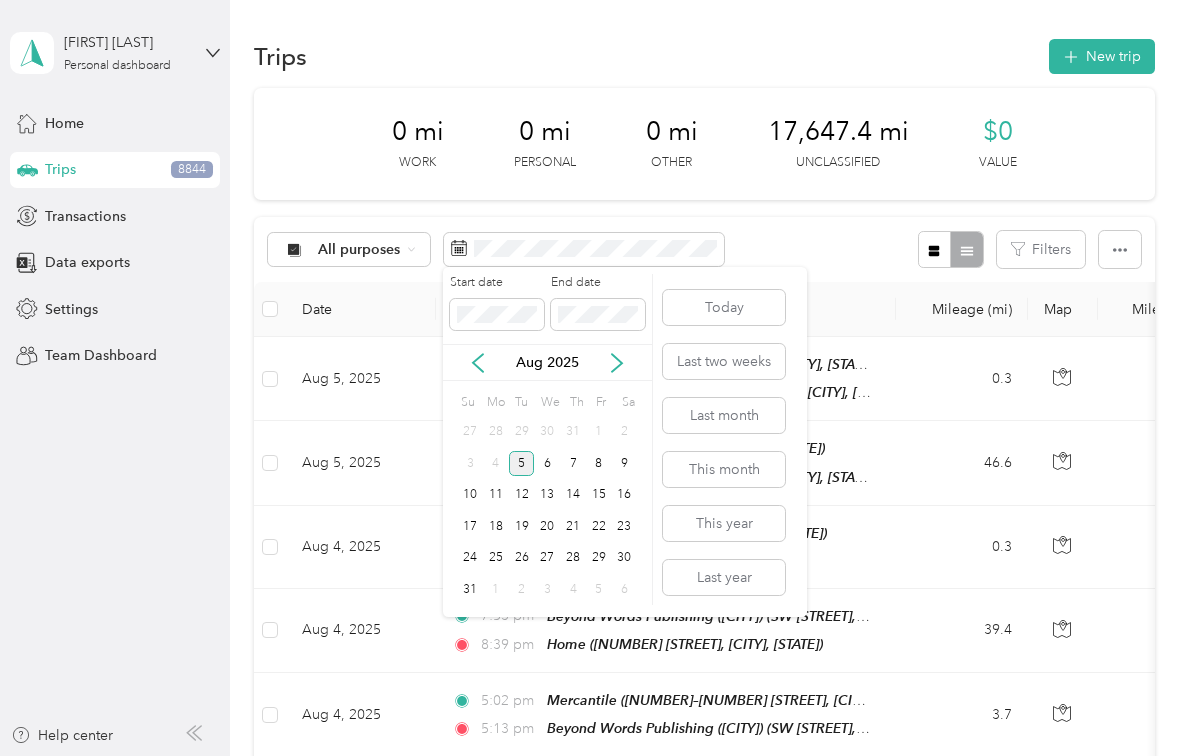 click on "5" at bounding box center (522, 463) 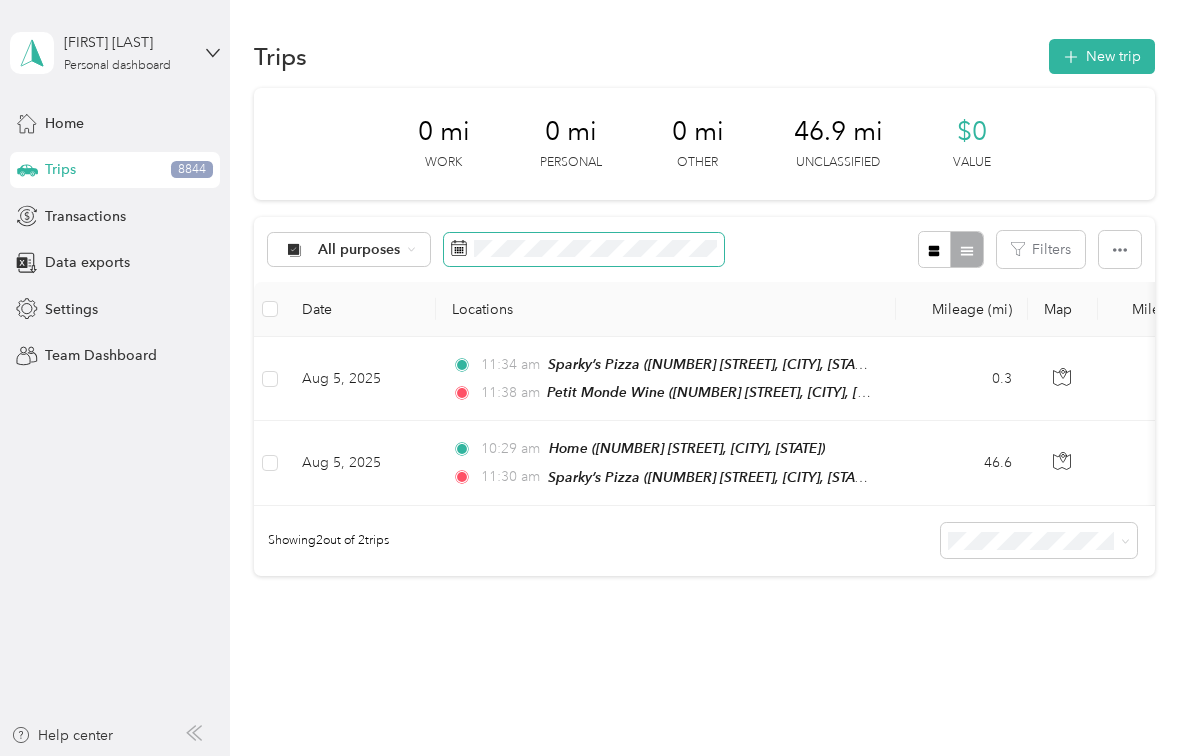 click at bounding box center [584, 250] 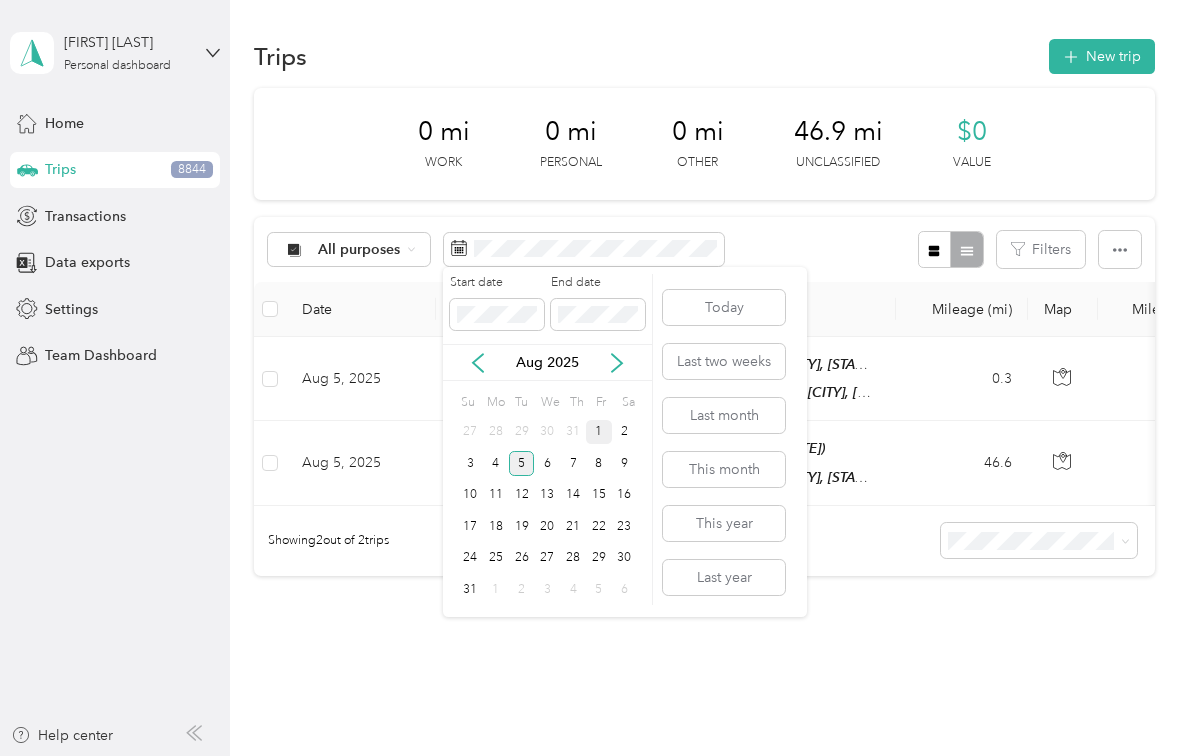 click on "1" at bounding box center (599, 432) 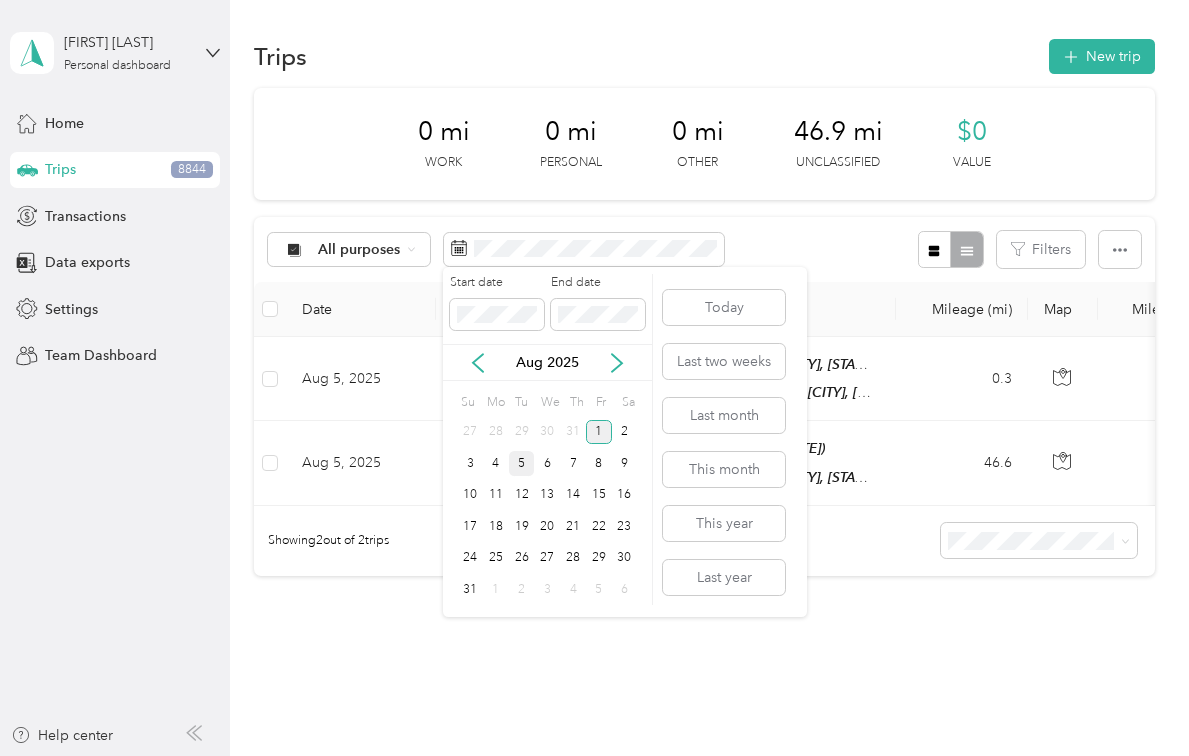 click on "1" at bounding box center (599, 432) 